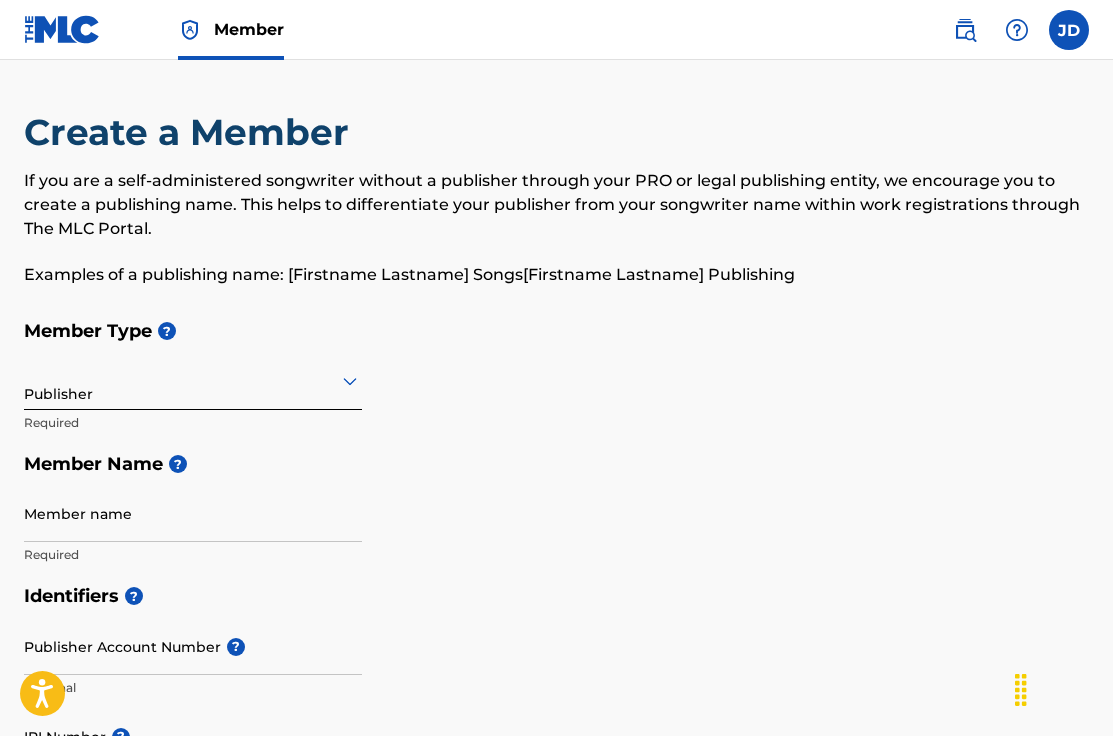 scroll, scrollTop: 0, scrollLeft: 0, axis: both 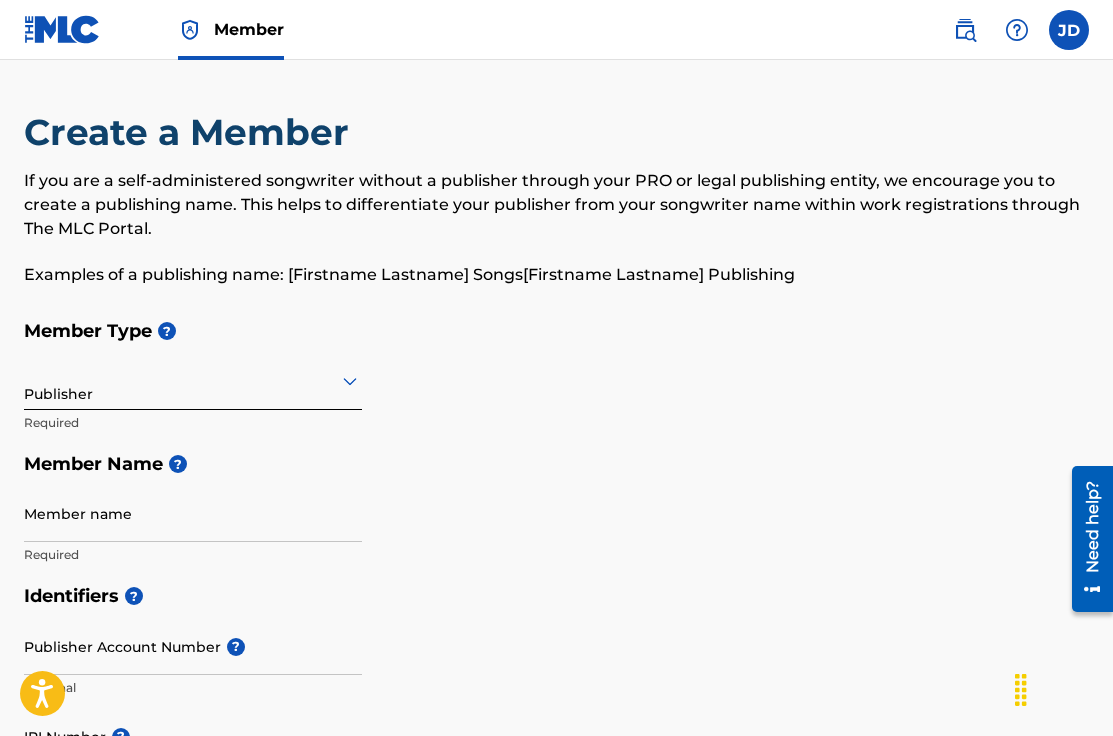 click at bounding box center (1069, 30) 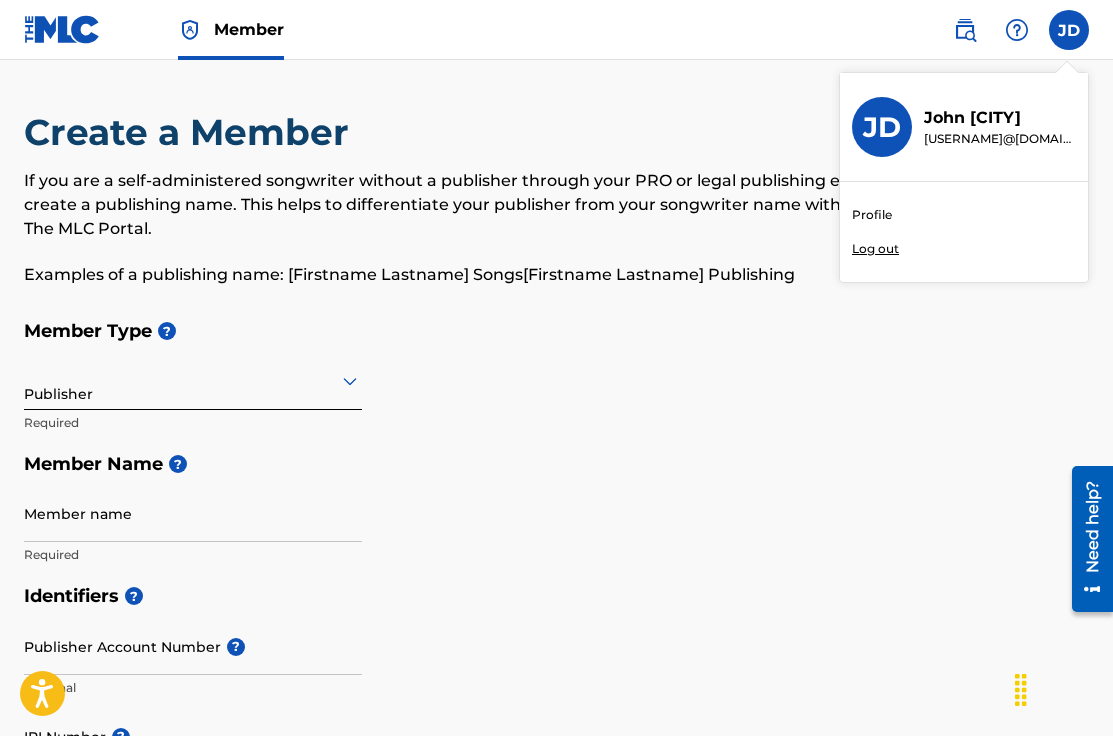 click on "Profile" at bounding box center [872, 215] 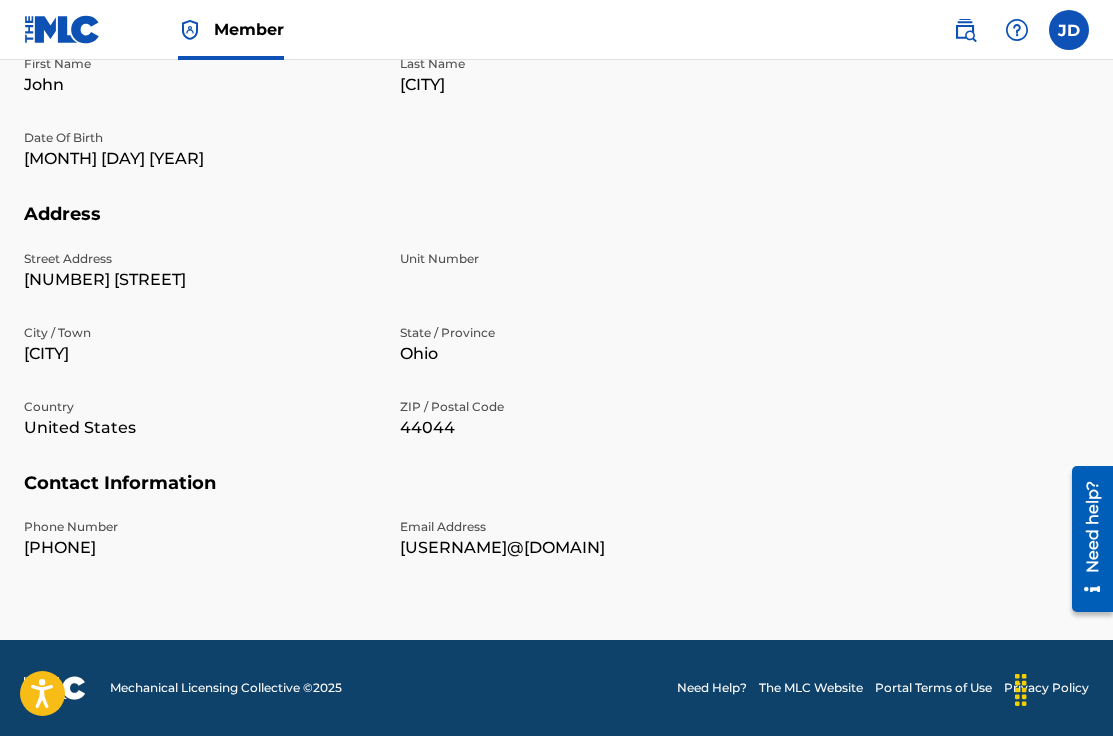 scroll, scrollTop: 0, scrollLeft: 0, axis: both 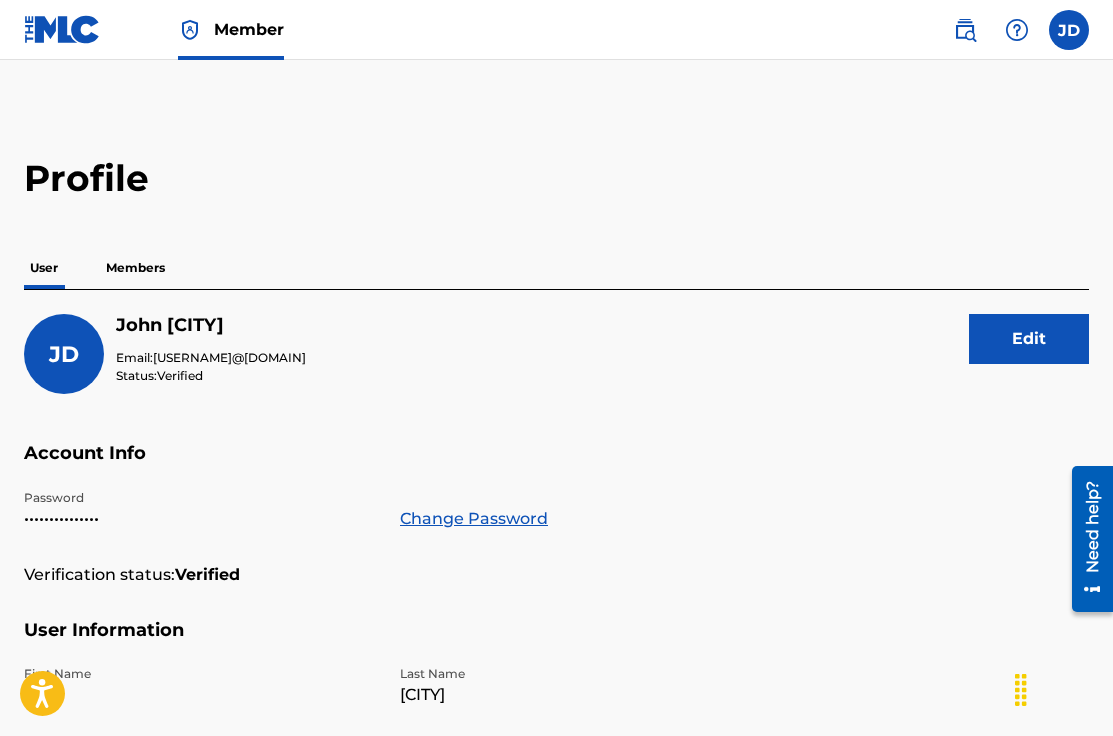 click at bounding box center (62, 29) 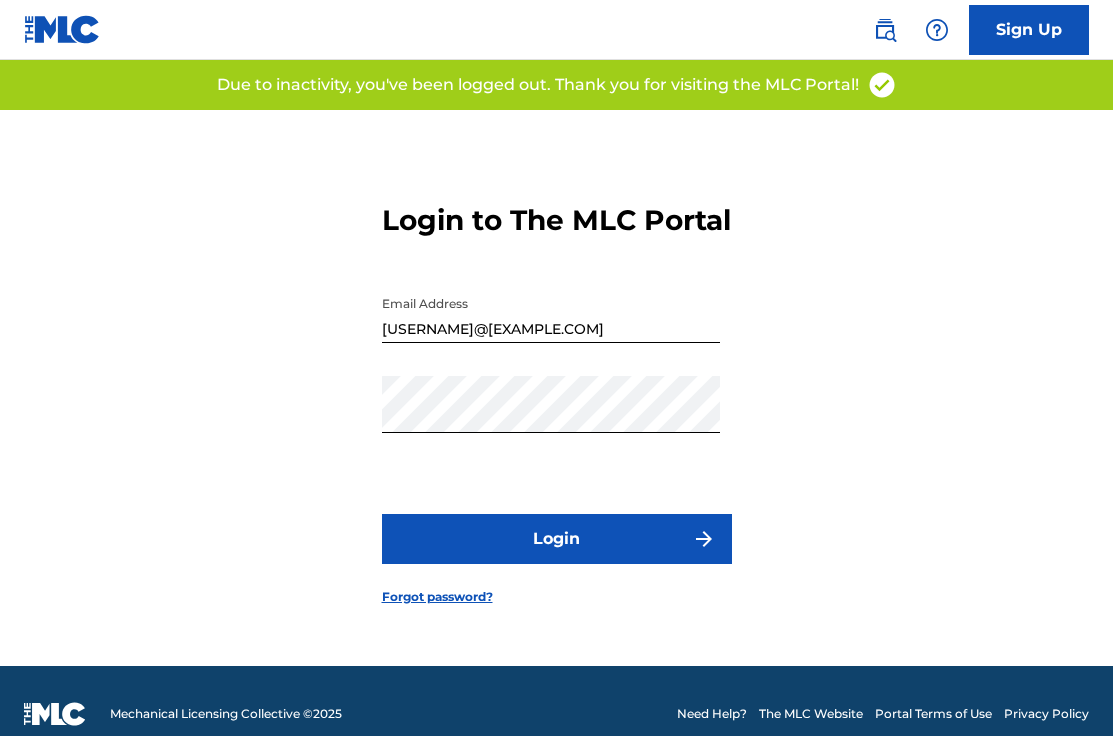 scroll, scrollTop: 0, scrollLeft: 0, axis: both 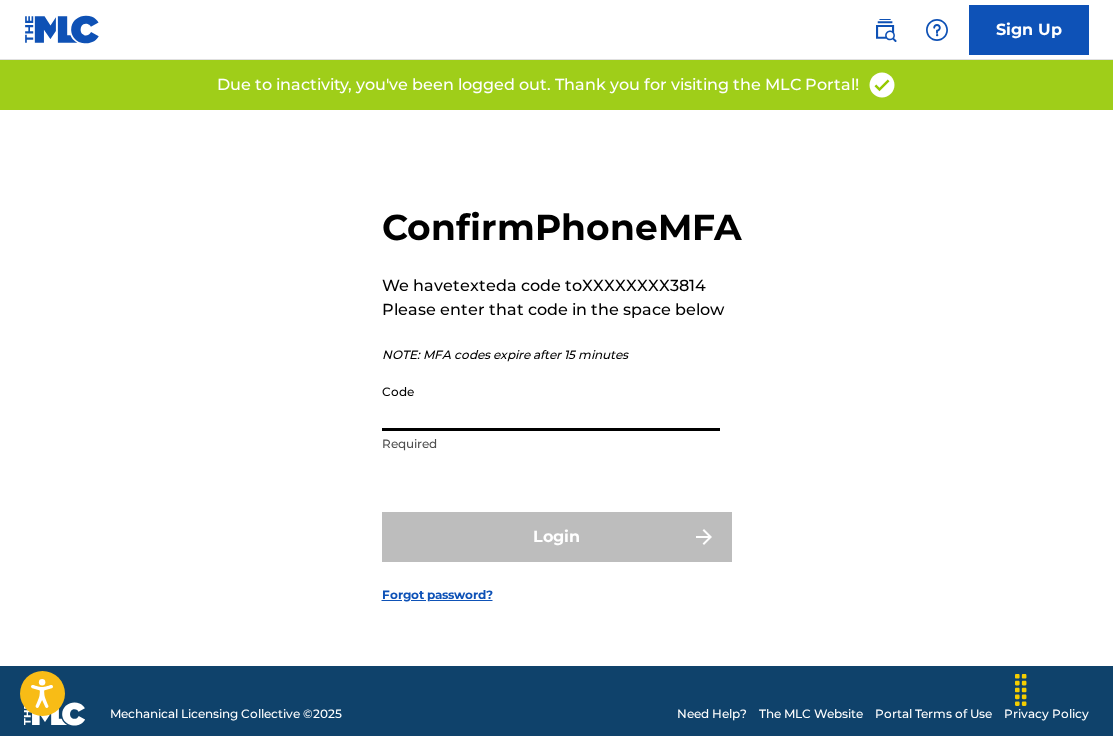 click on "Code" at bounding box center [551, 402] 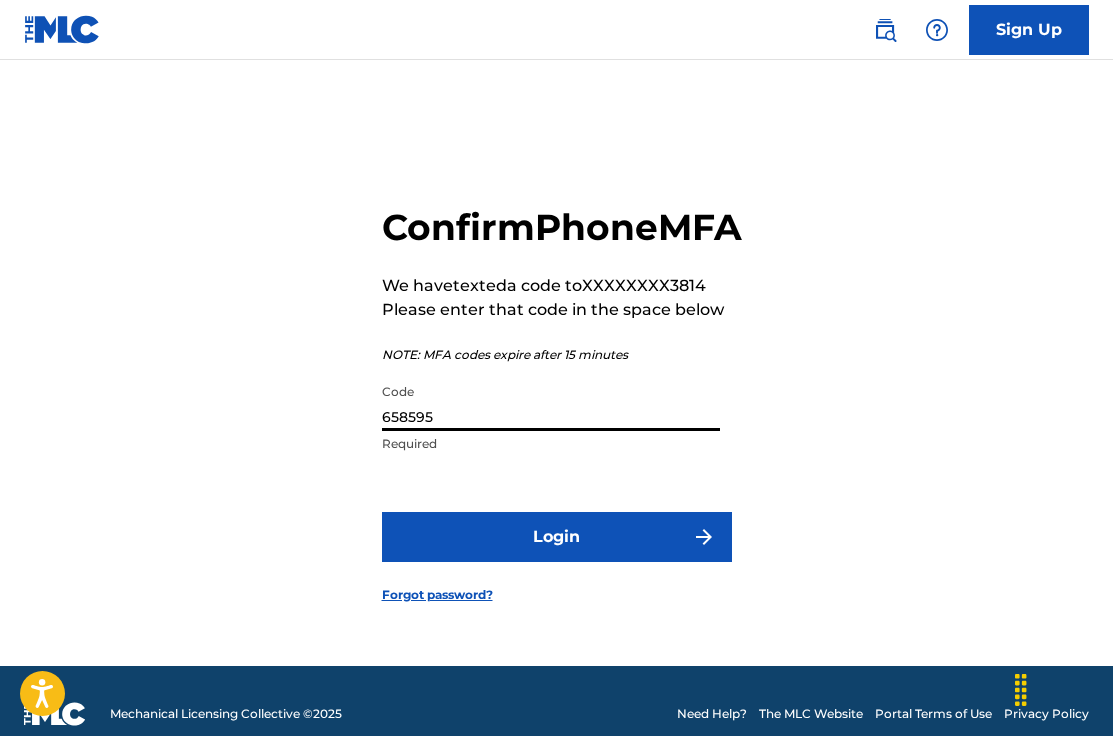 type on "658595" 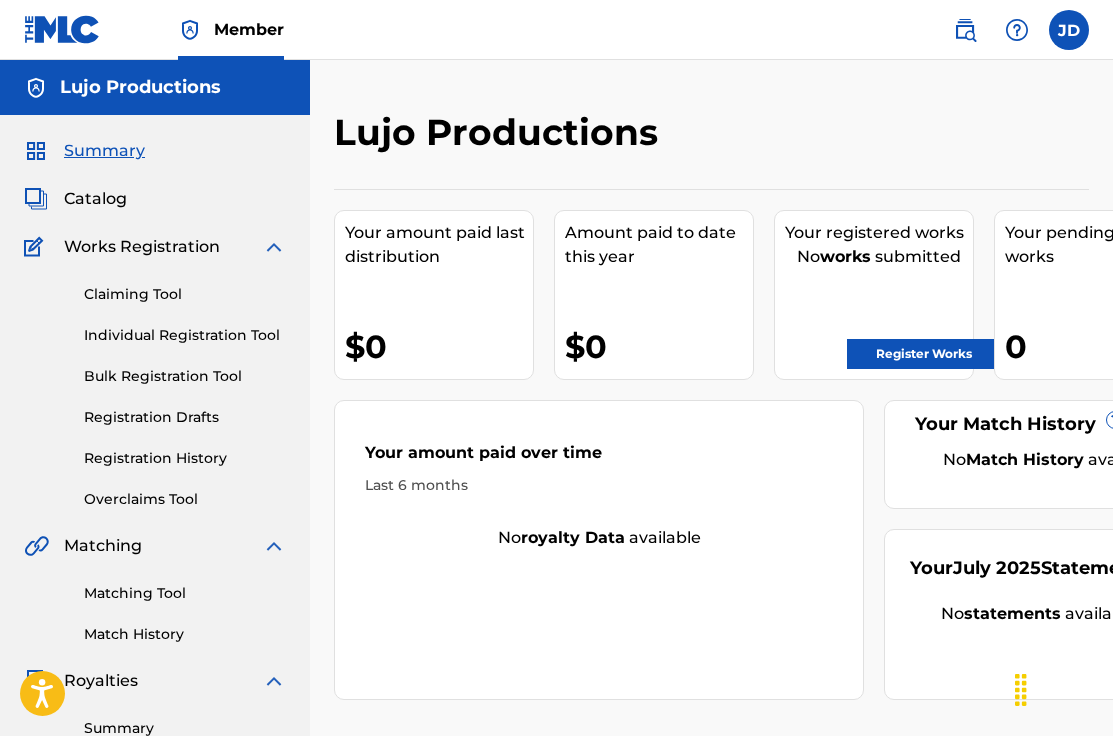 scroll, scrollTop: 0, scrollLeft: 0, axis: both 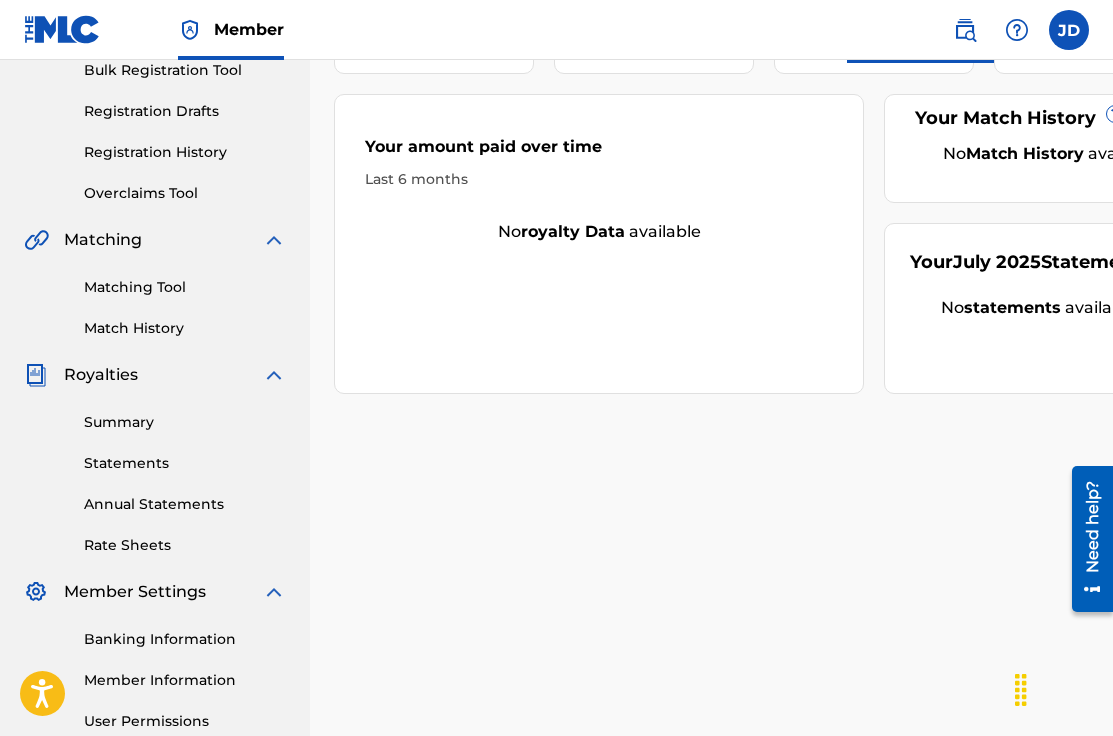 click on "Statements" at bounding box center [185, 463] 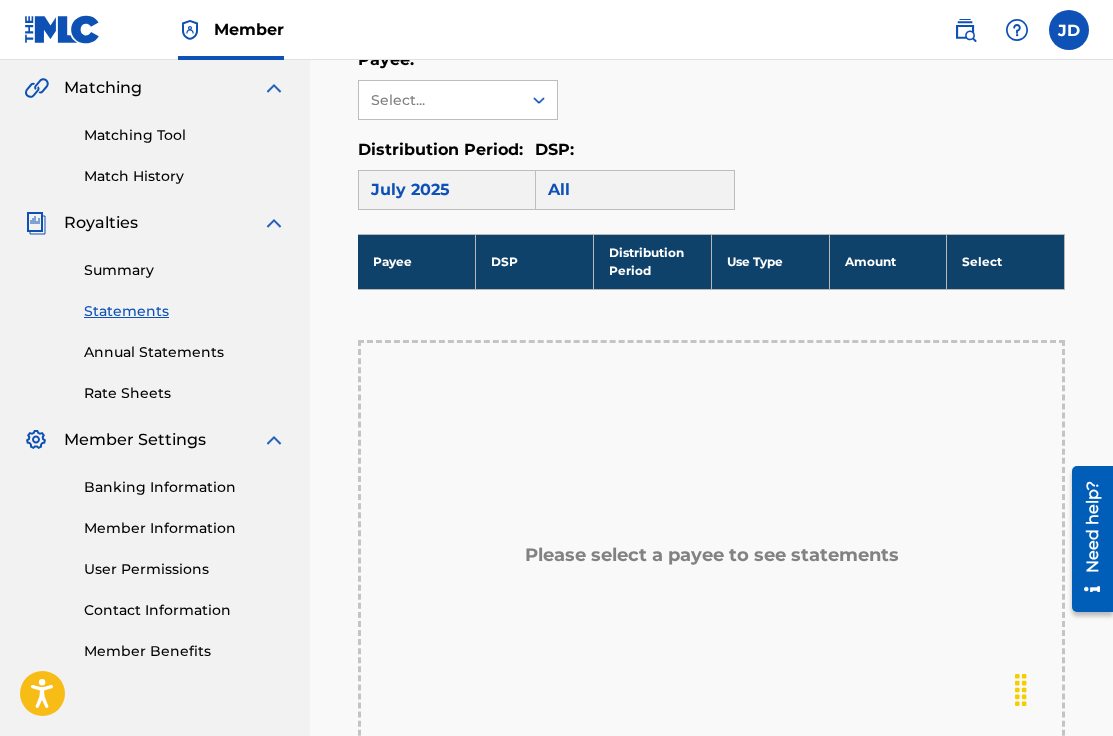 scroll, scrollTop: 341, scrollLeft: 0, axis: vertical 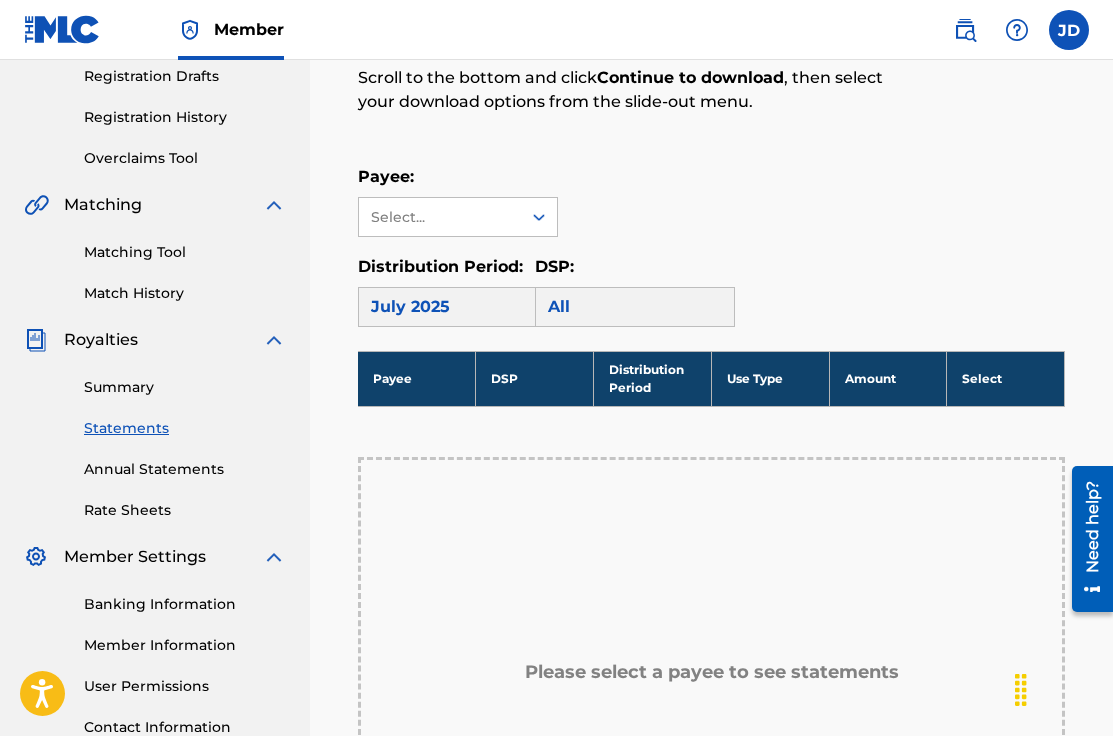 click on "Summary" at bounding box center [185, 387] 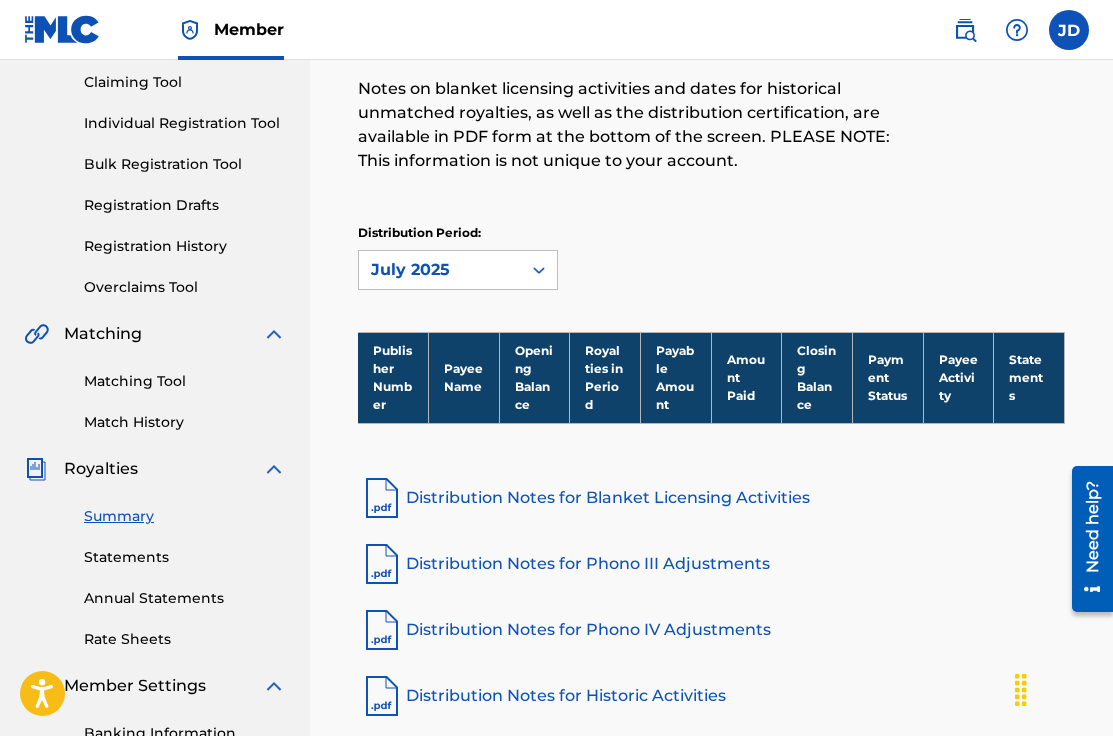 scroll, scrollTop: 202, scrollLeft: 0, axis: vertical 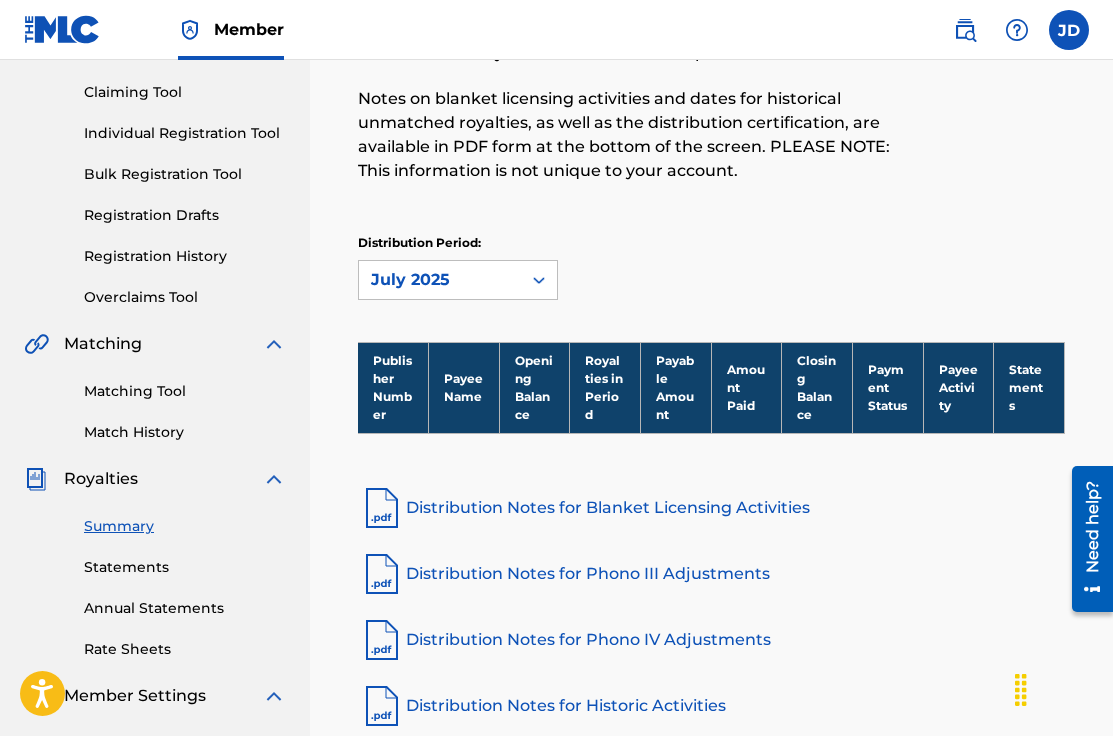 click on "Match History" at bounding box center [185, 432] 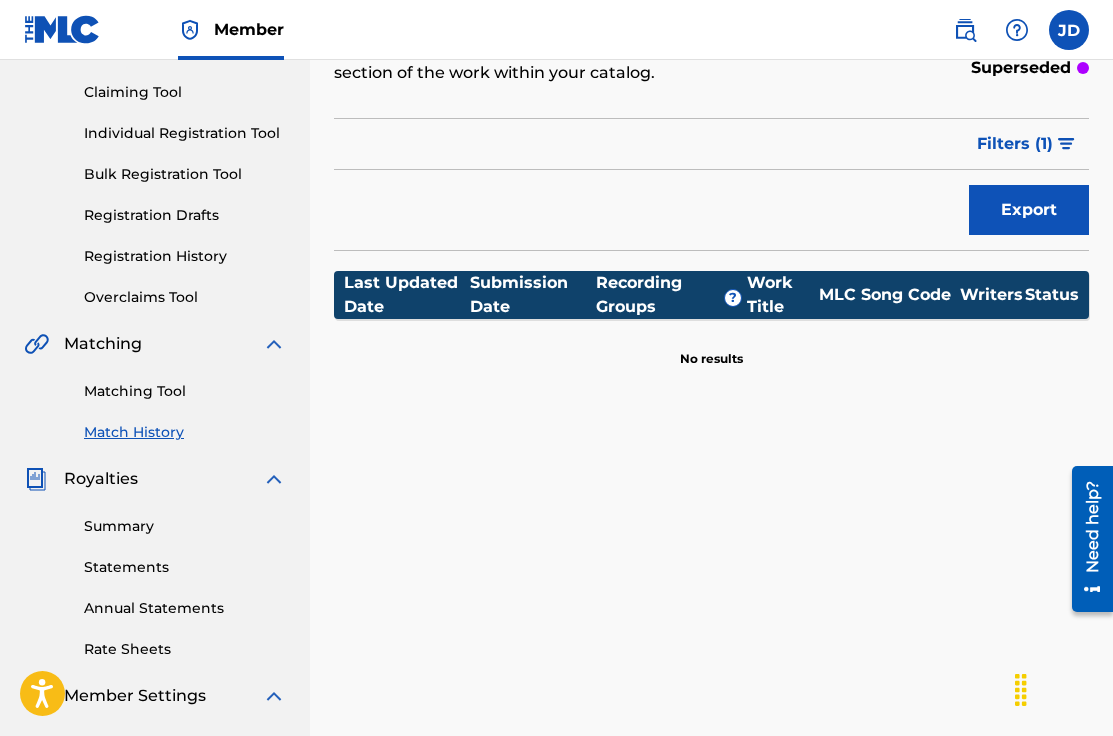 scroll, scrollTop: 0, scrollLeft: 0, axis: both 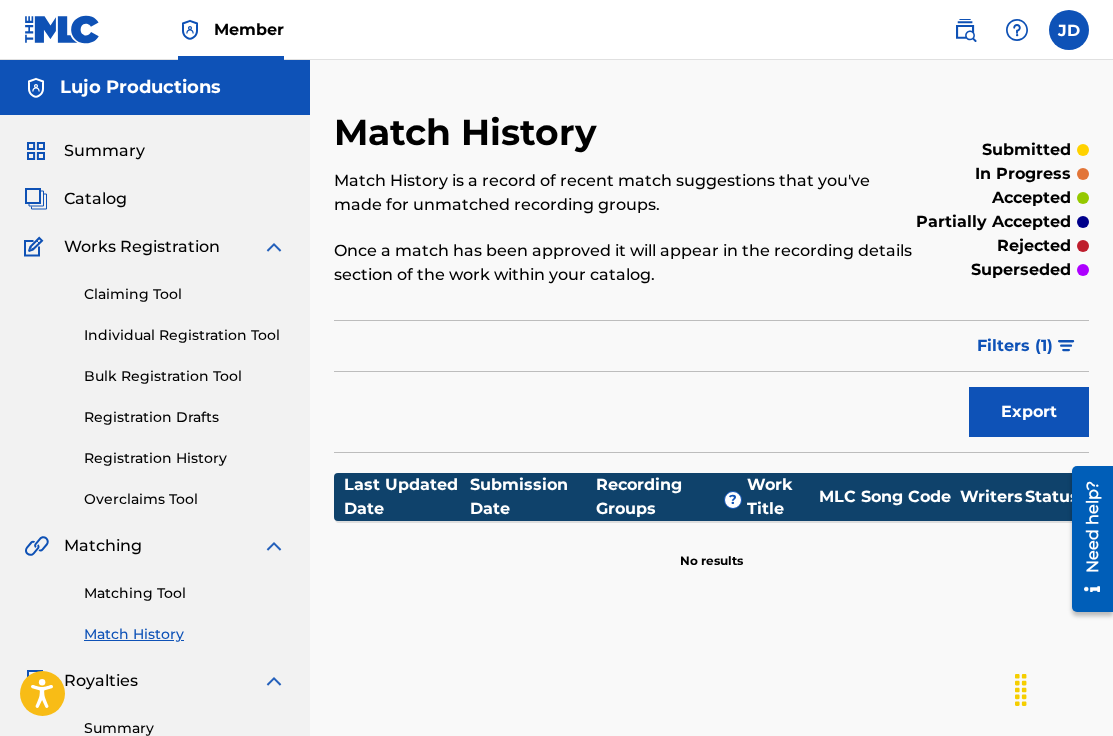 click on "Claiming Tool" at bounding box center (185, 294) 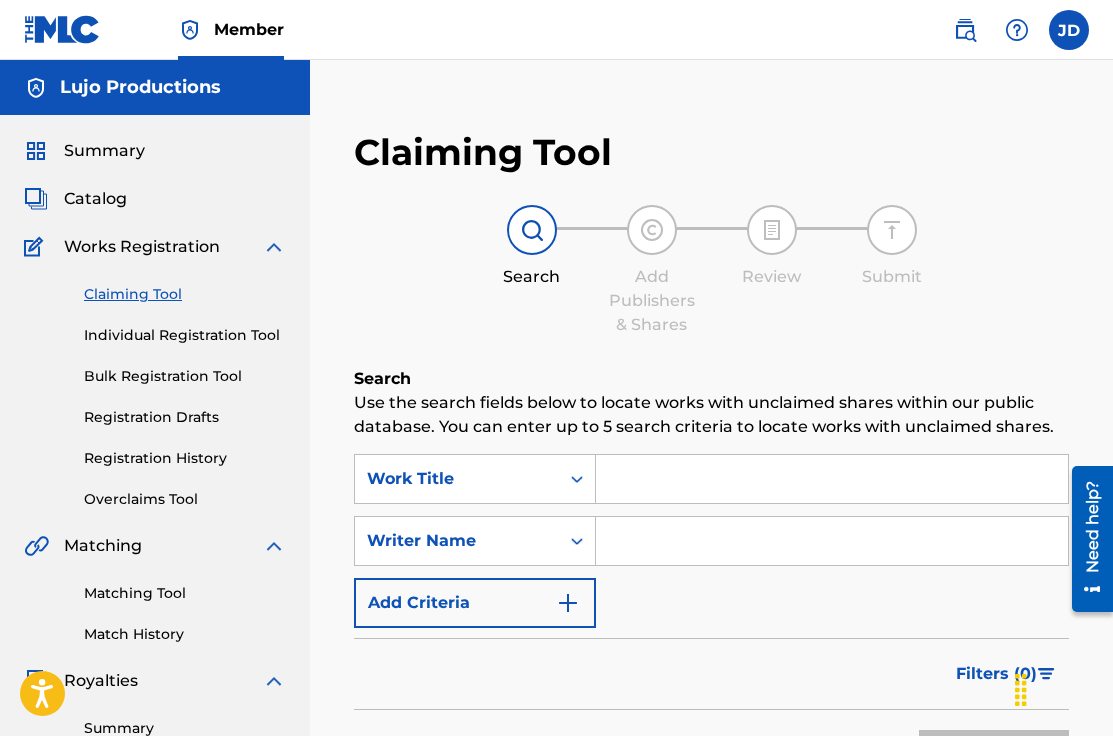 click on "Individual Registration Tool" at bounding box center (185, 335) 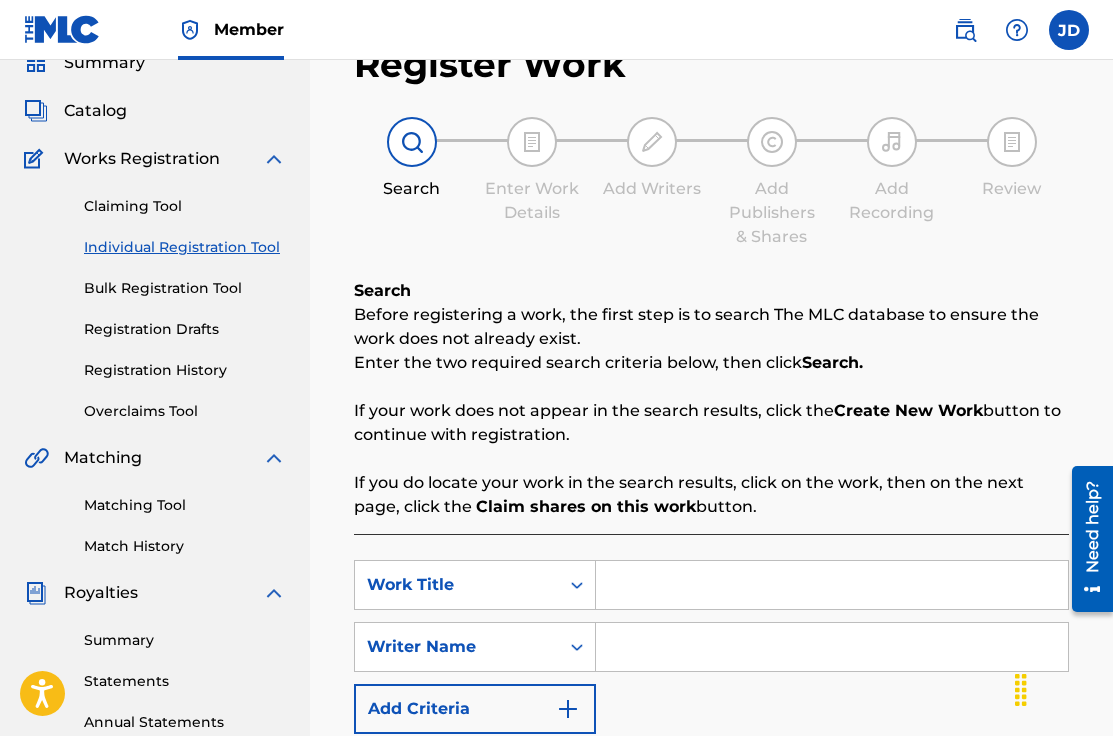 scroll, scrollTop: 101, scrollLeft: 0, axis: vertical 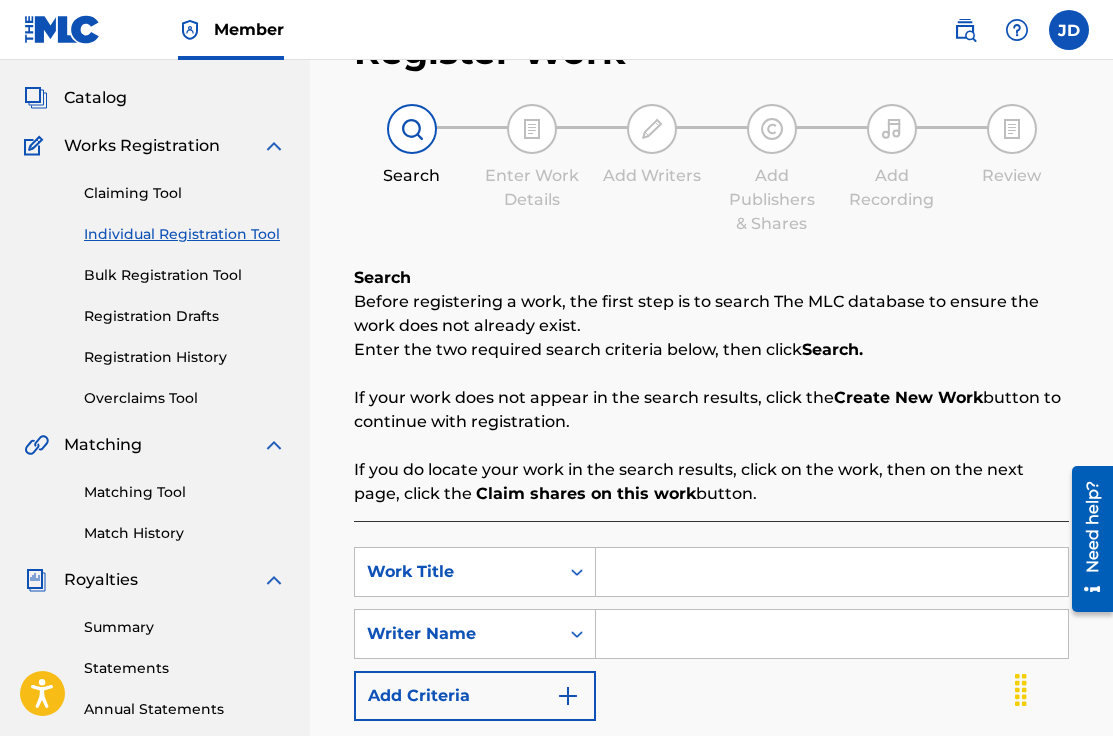 click on "Registration Drafts" at bounding box center [185, 316] 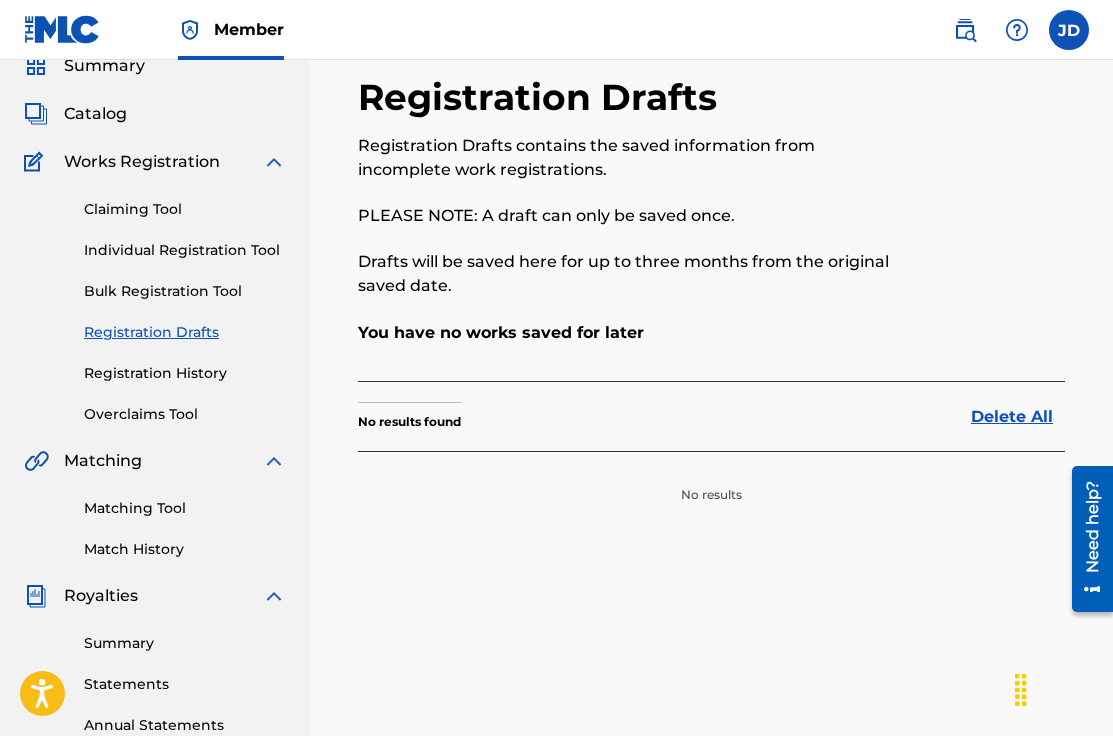 scroll, scrollTop: 114, scrollLeft: 0, axis: vertical 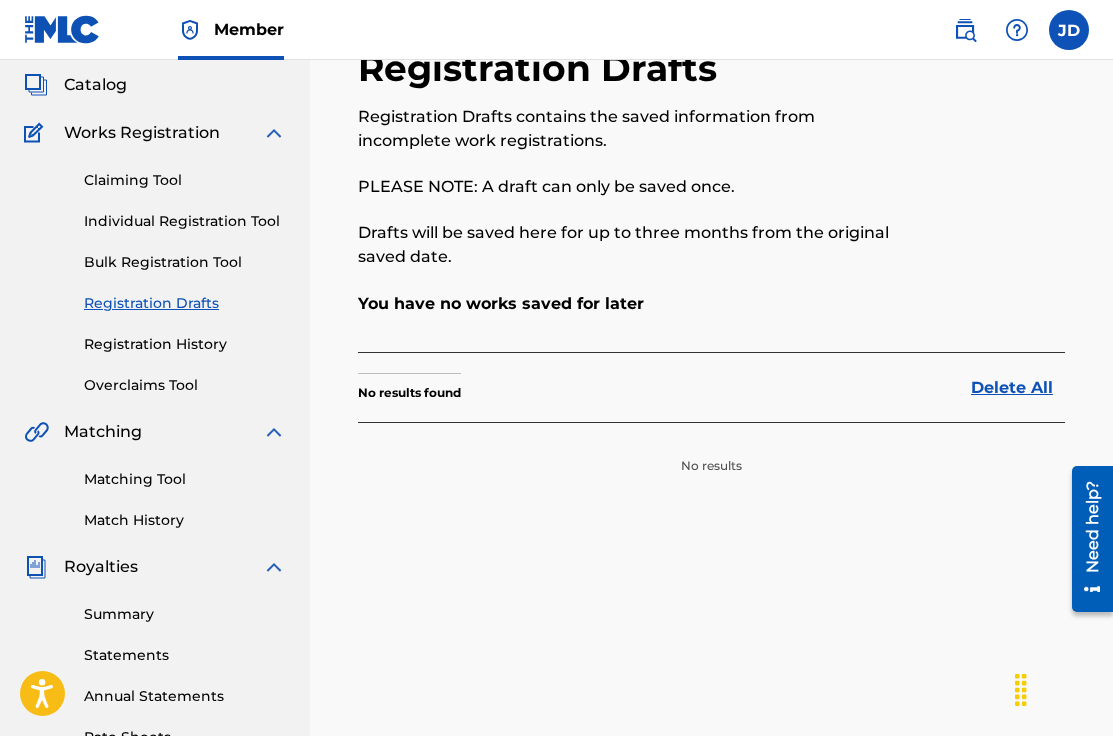 click on "Registration History" at bounding box center (185, 344) 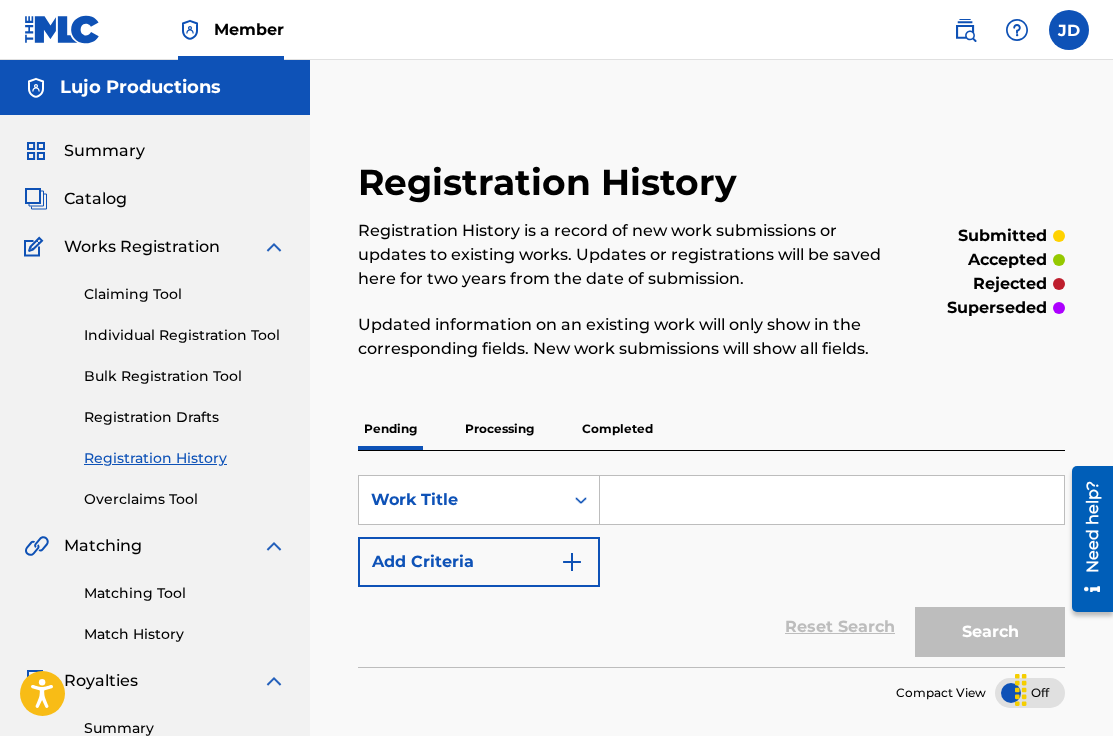 click on "Overclaims Tool" at bounding box center (185, 499) 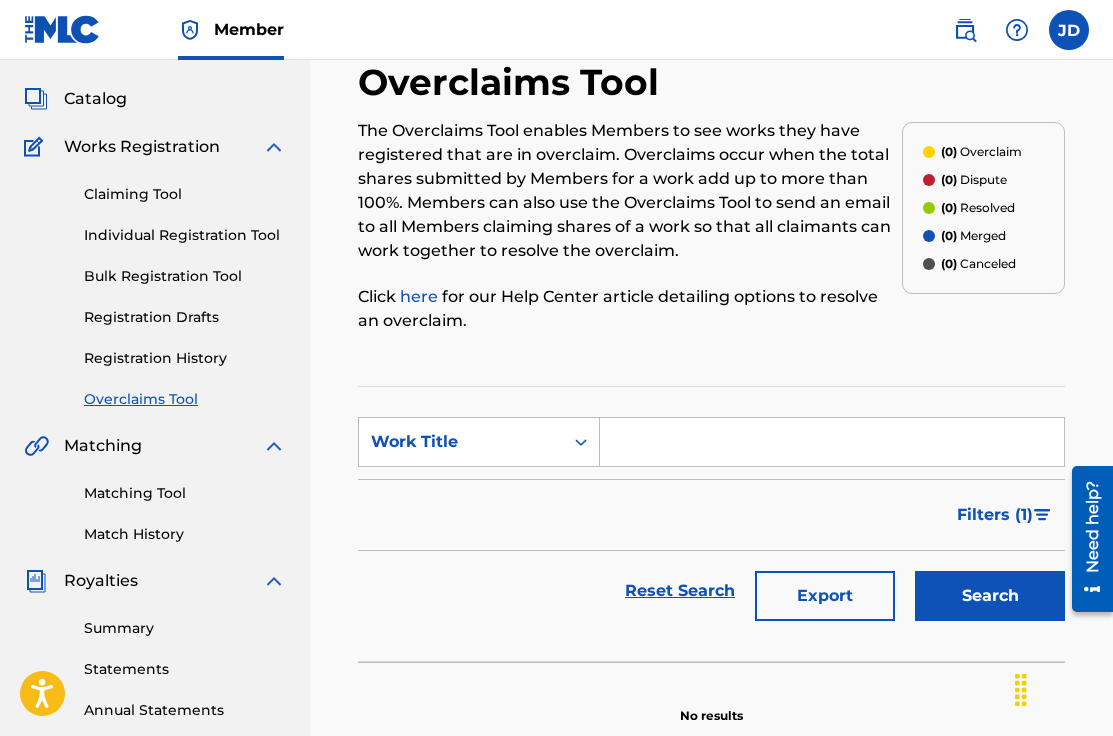 scroll, scrollTop: 95, scrollLeft: 0, axis: vertical 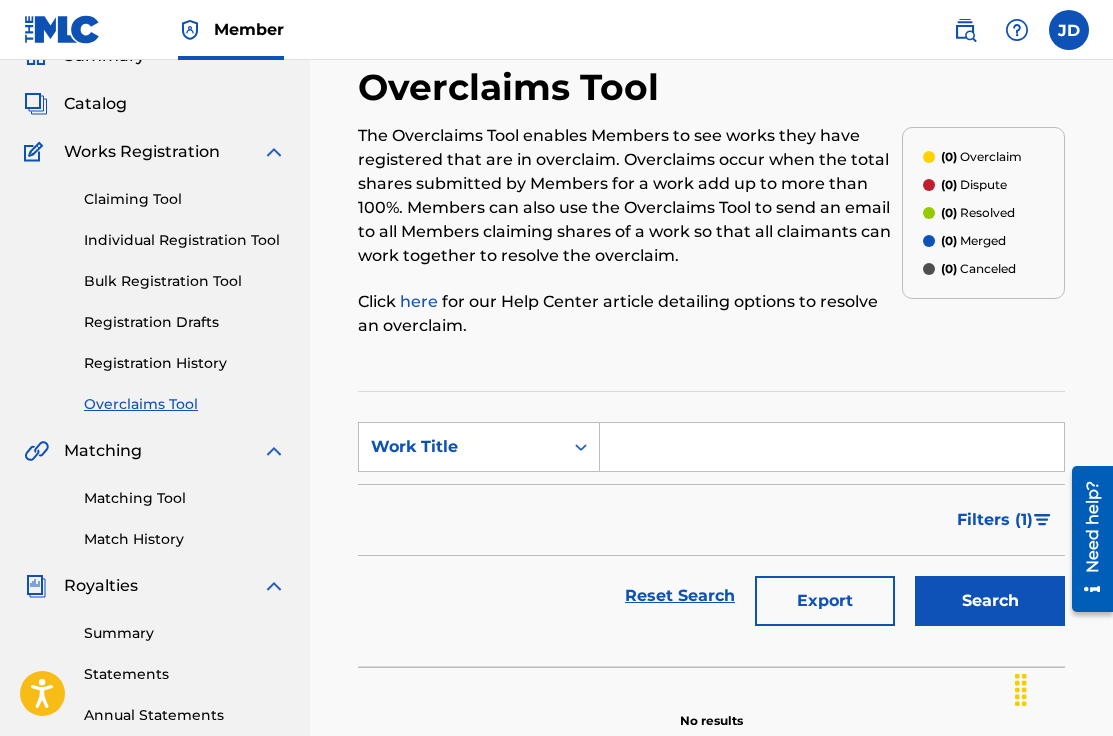 click on "Registration Drafts" at bounding box center (185, 322) 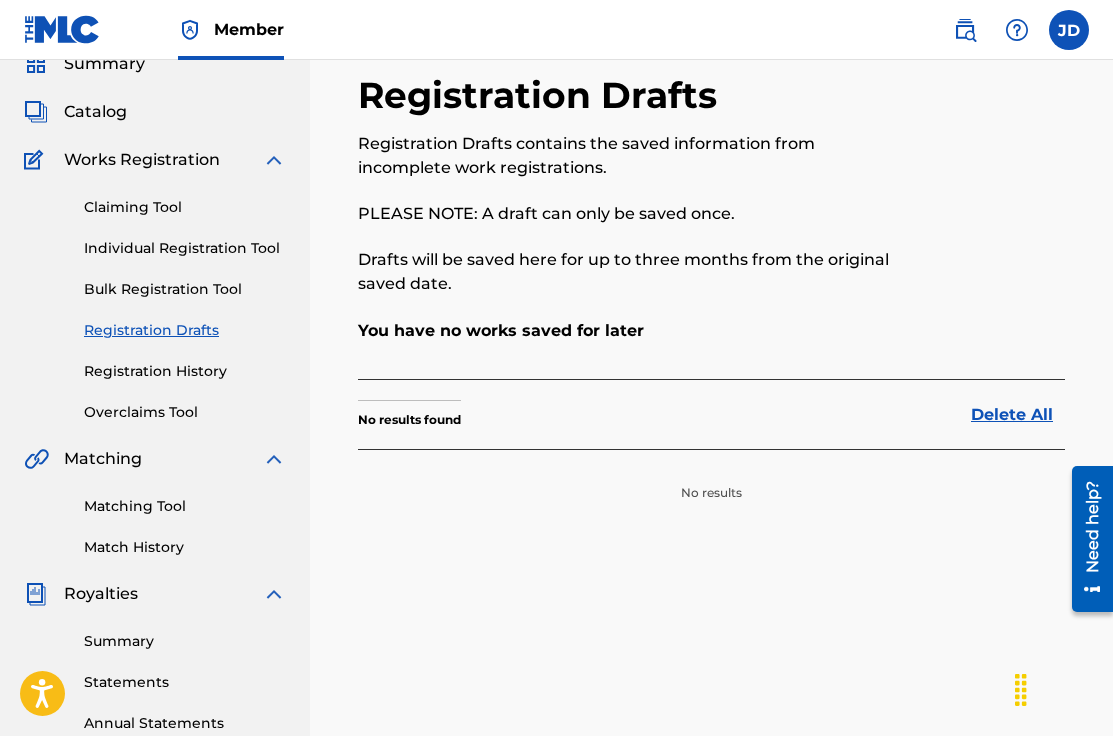 scroll, scrollTop: 0, scrollLeft: 0, axis: both 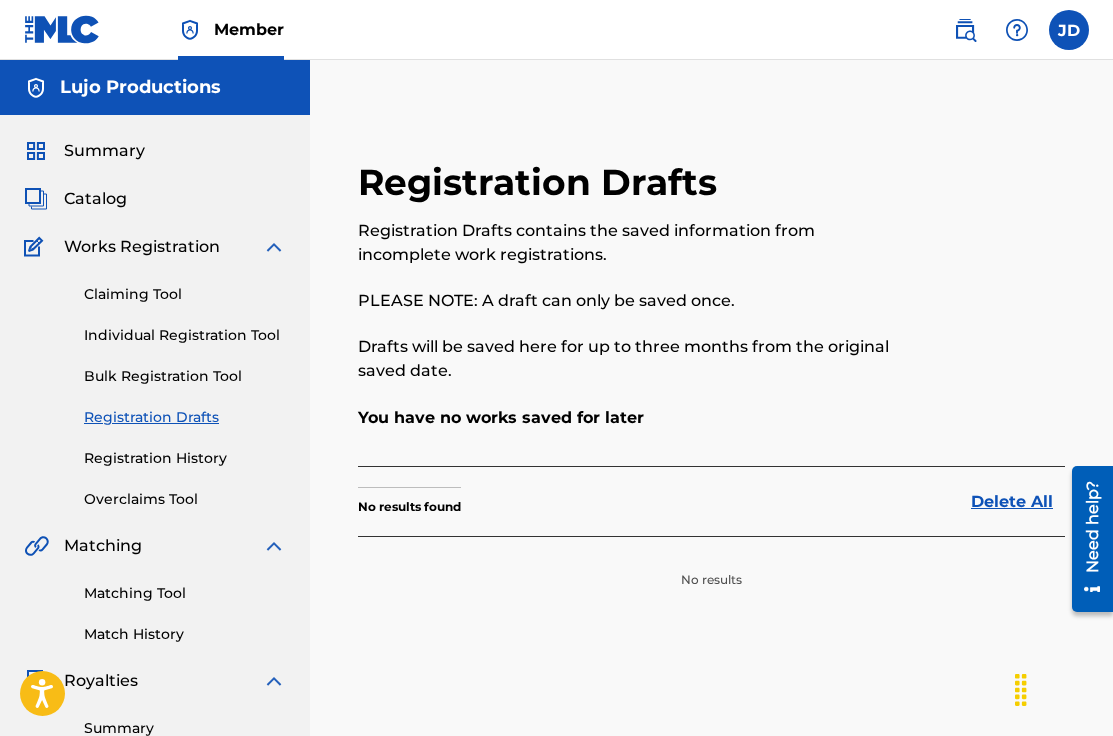click on "Catalog" at bounding box center [95, 199] 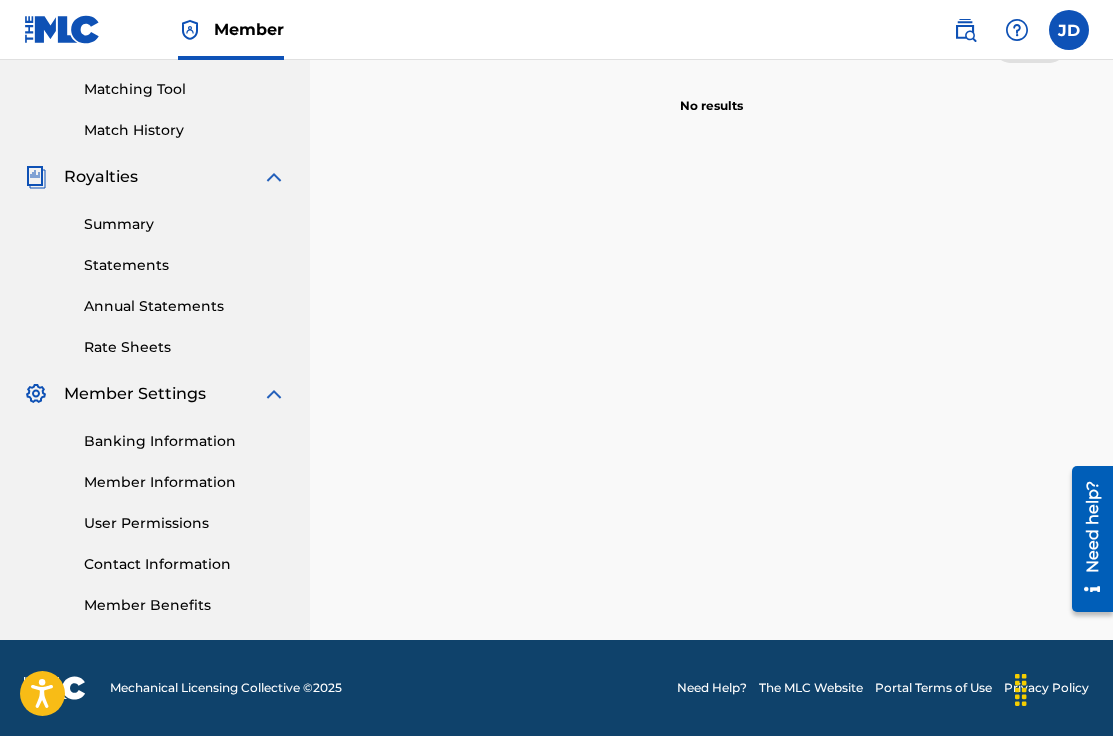 scroll, scrollTop: 0, scrollLeft: 0, axis: both 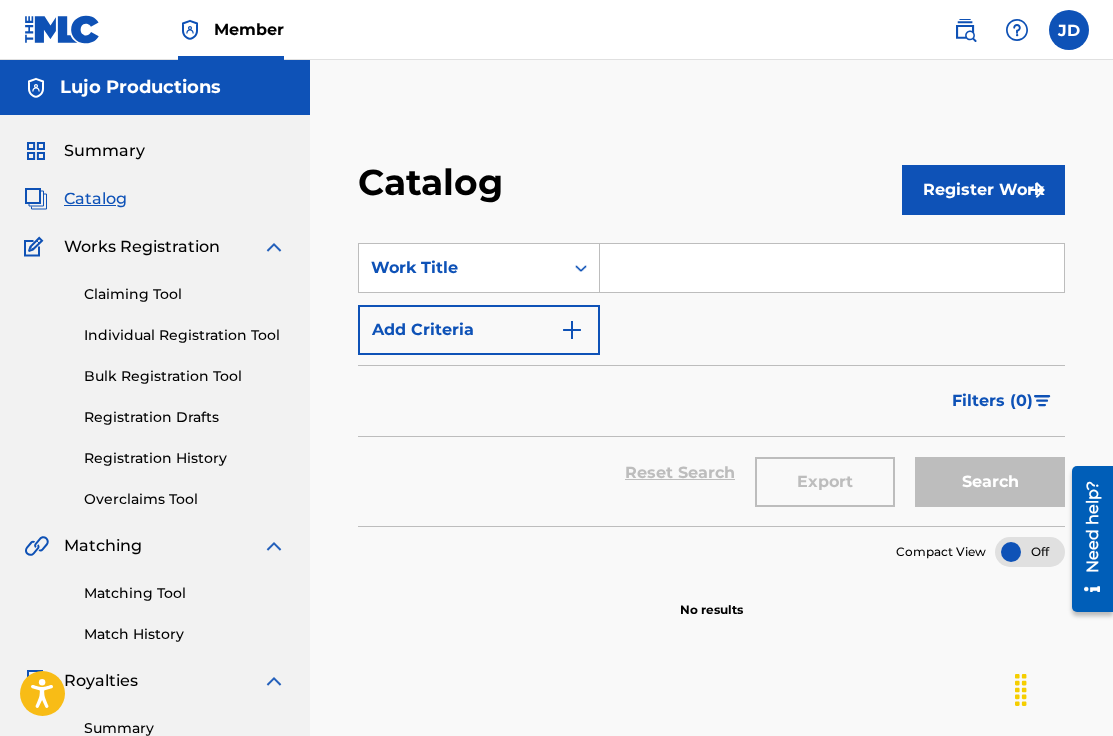 click on "Summary" at bounding box center [104, 151] 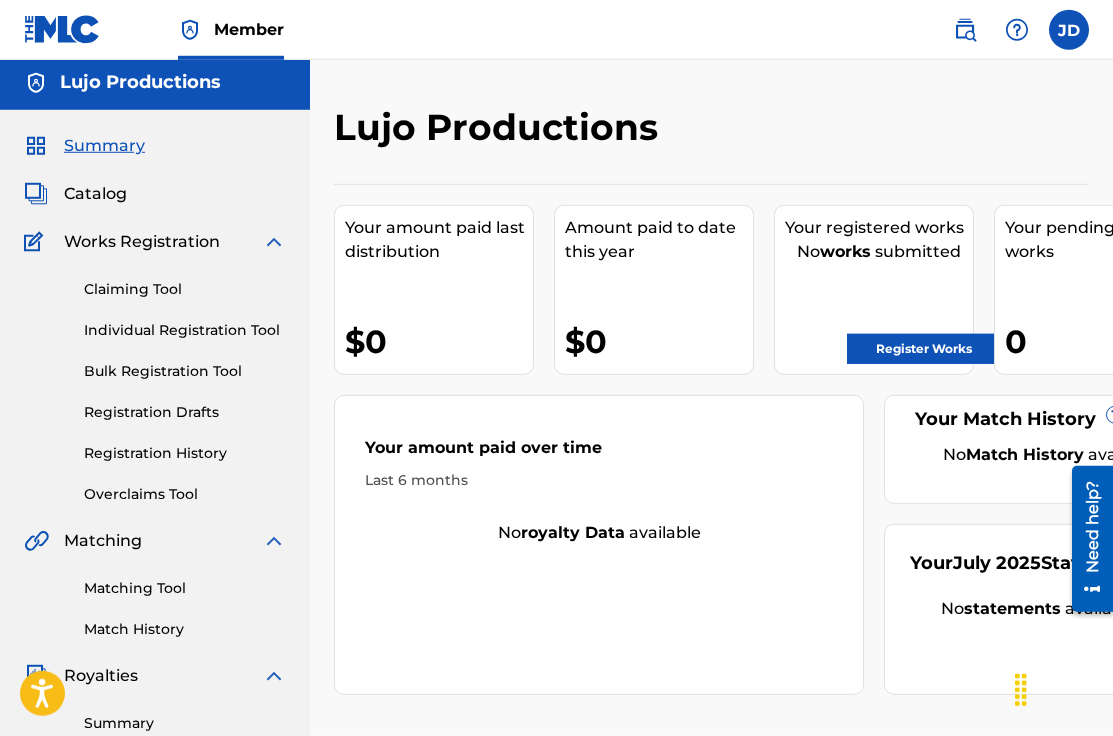 scroll, scrollTop: 0, scrollLeft: 0, axis: both 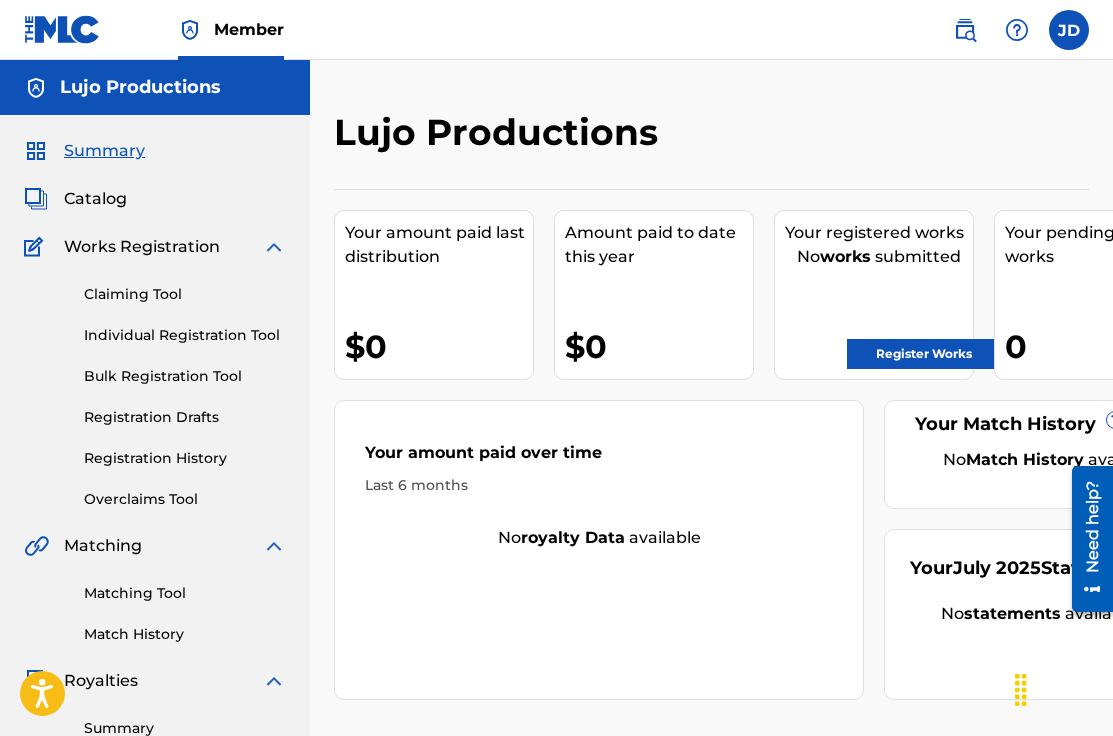 click on "Registration History" at bounding box center (185, 458) 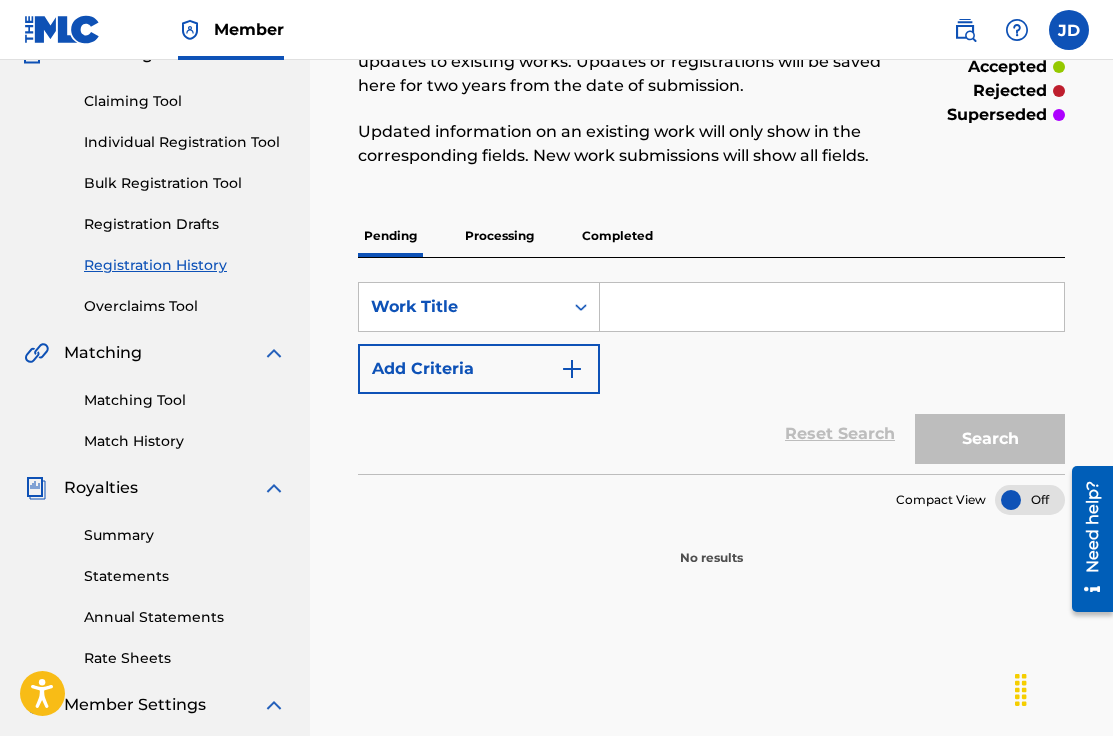 scroll, scrollTop: 175, scrollLeft: 0, axis: vertical 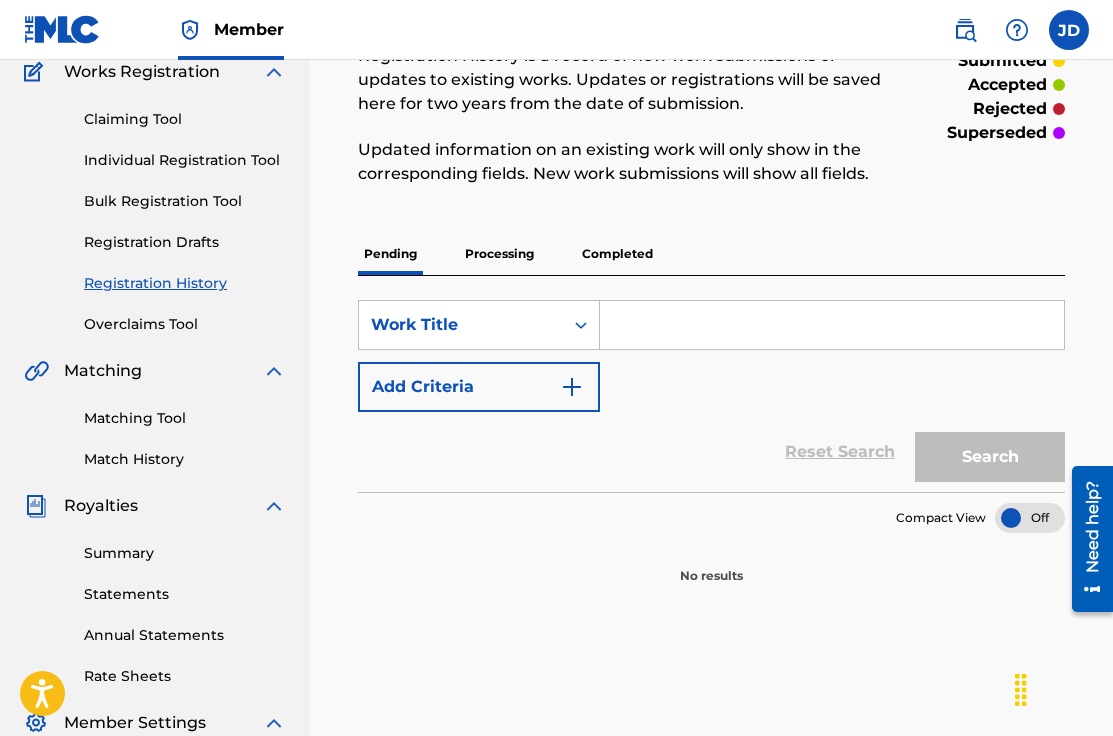 click on "Processing" at bounding box center (499, 254) 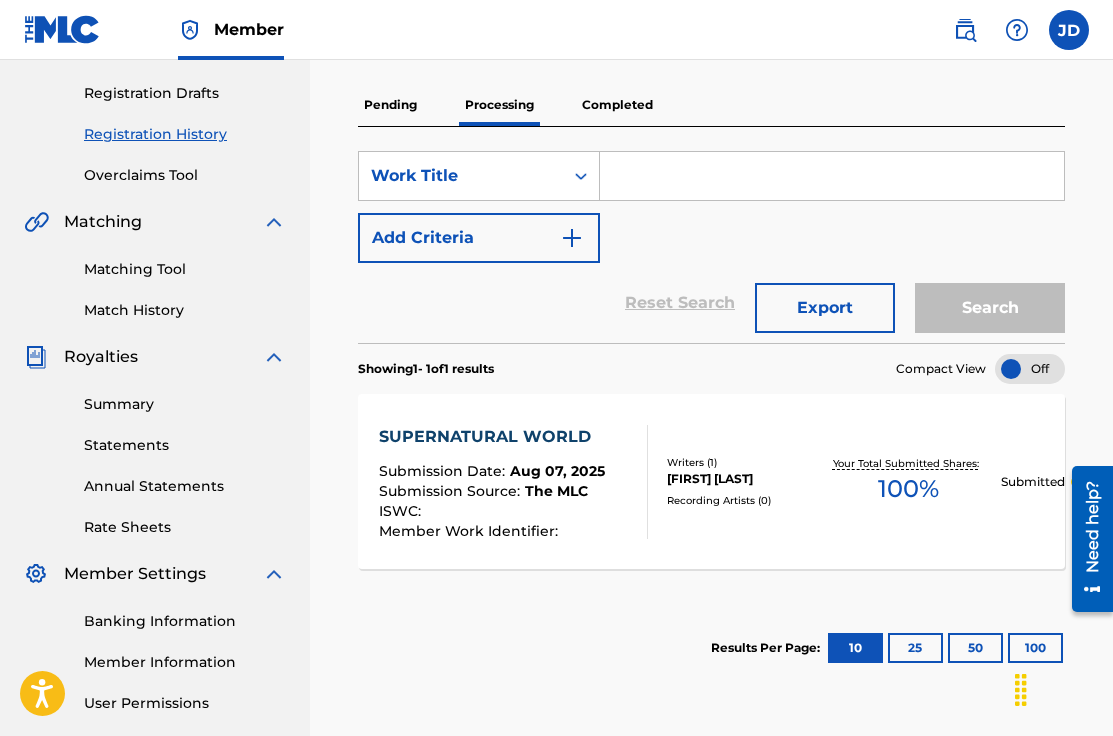scroll, scrollTop: 0, scrollLeft: 0, axis: both 